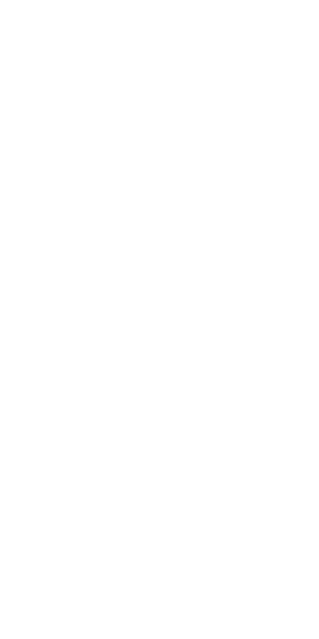 scroll, scrollTop: 0, scrollLeft: 0, axis: both 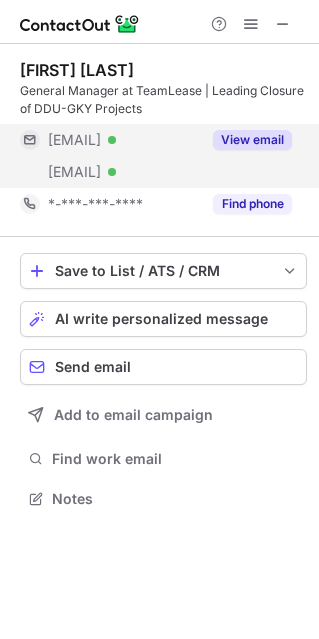 click on "View email" at bounding box center (252, 140) 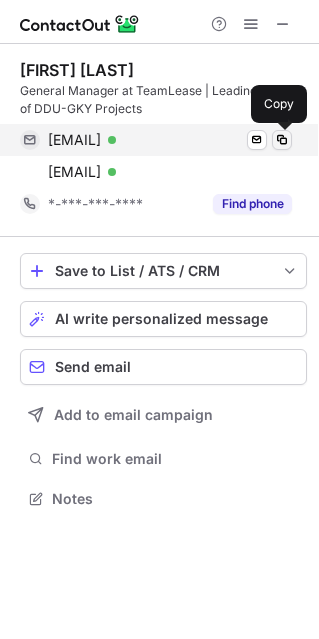 click at bounding box center (282, 140) 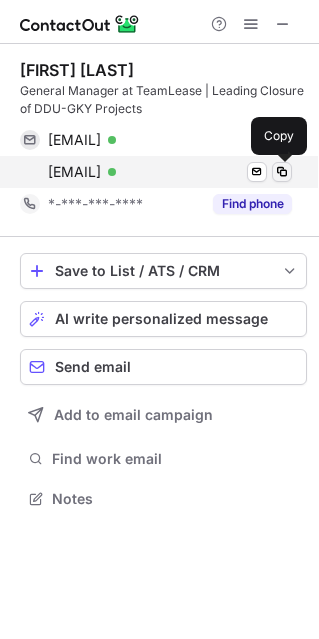 click at bounding box center [282, 172] 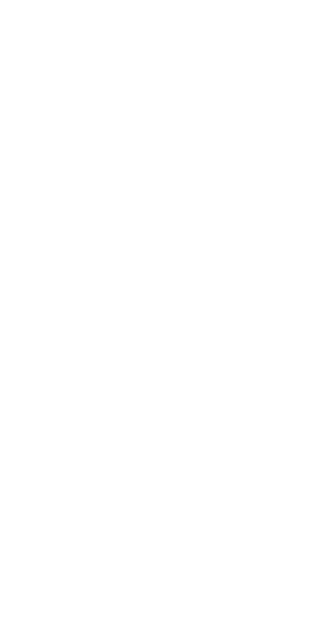 scroll, scrollTop: 0, scrollLeft: 0, axis: both 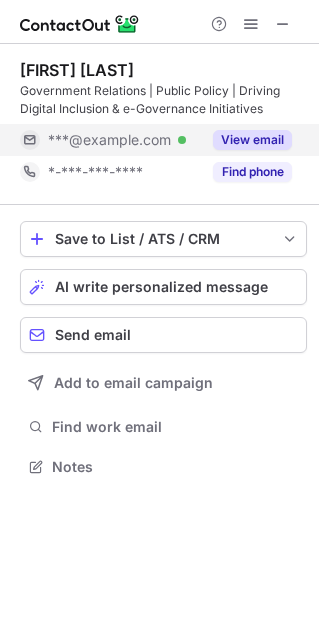 click on "View email" at bounding box center [252, 140] 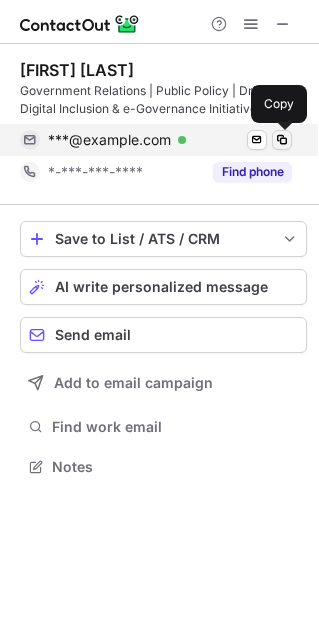 click at bounding box center [282, 140] 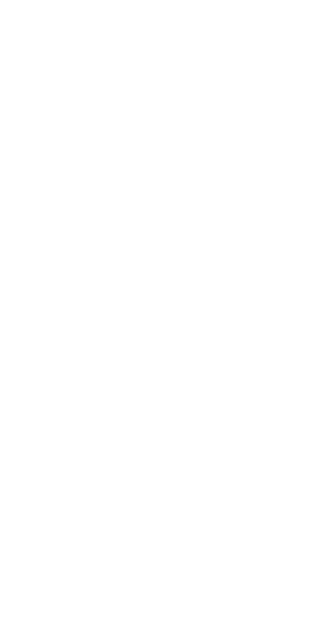 scroll, scrollTop: 0, scrollLeft: 0, axis: both 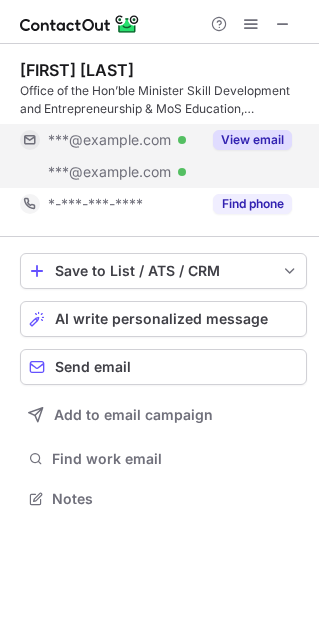 click on "View email" at bounding box center (252, 140) 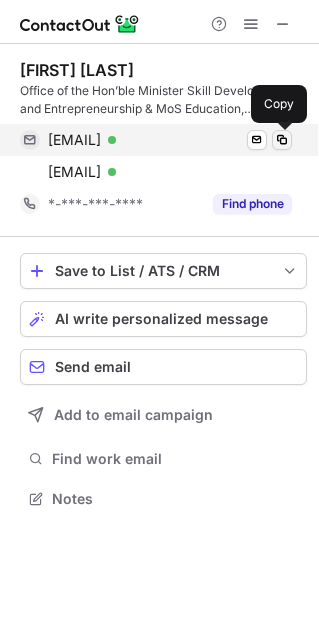 click at bounding box center [282, 140] 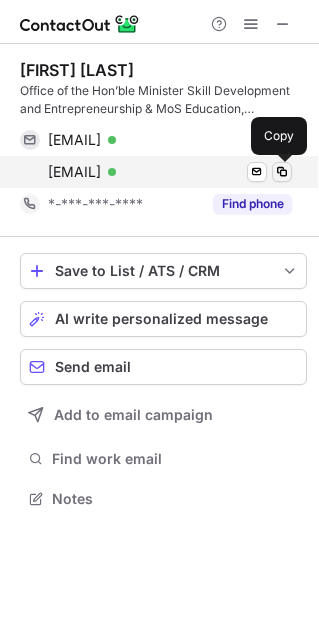 click at bounding box center (282, 172) 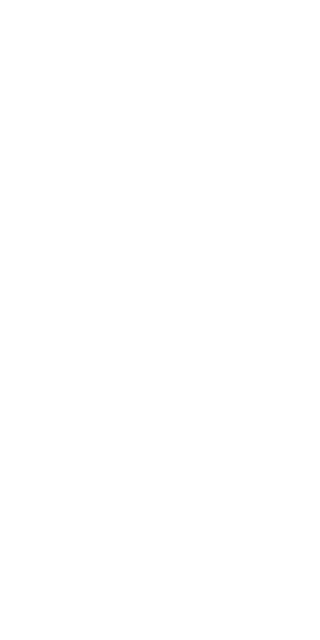 scroll, scrollTop: 0, scrollLeft: 0, axis: both 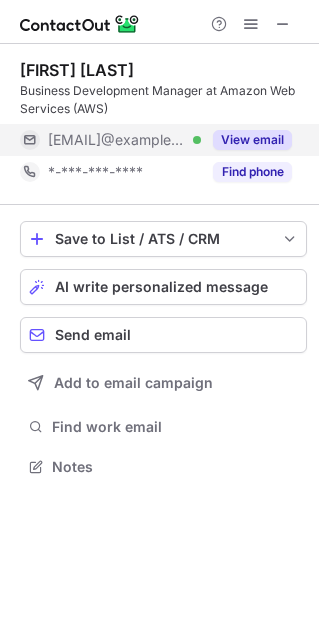 click on "View email" at bounding box center (252, 140) 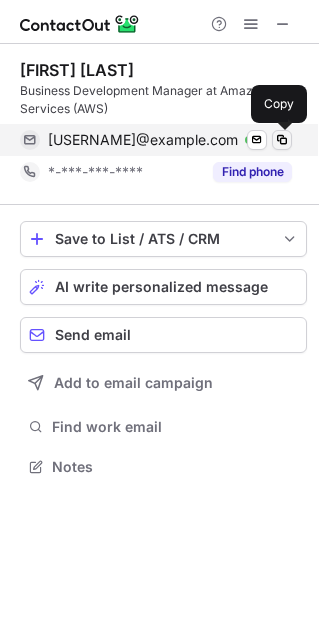 click at bounding box center [282, 140] 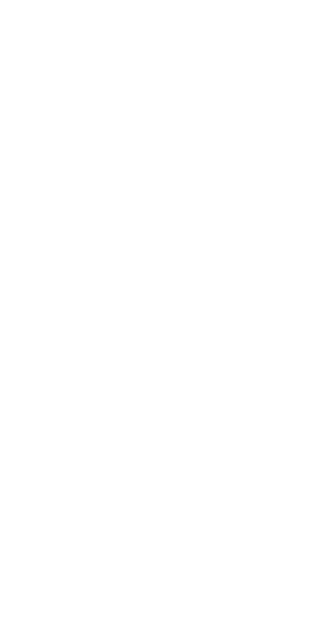 scroll, scrollTop: 0, scrollLeft: 0, axis: both 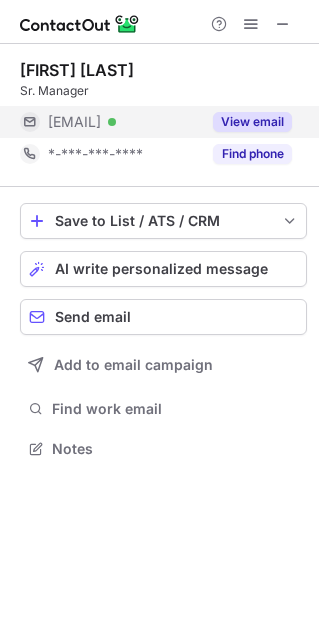 click on "View email" at bounding box center [246, 122] 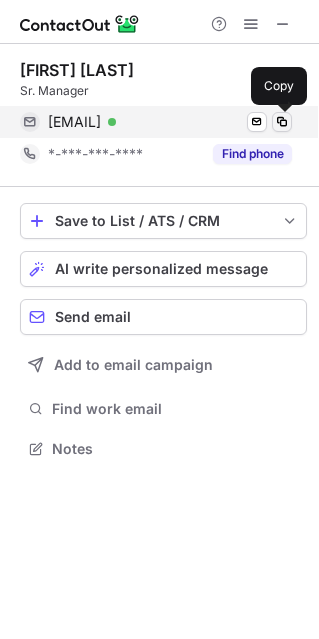 click at bounding box center [282, 122] 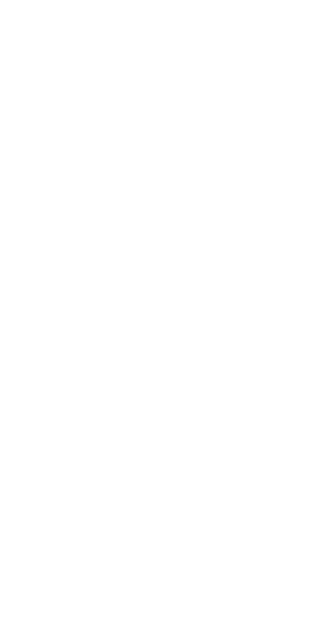 scroll, scrollTop: 0, scrollLeft: 0, axis: both 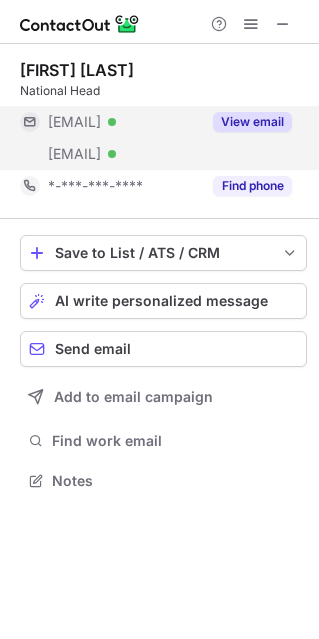 click on "View email" at bounding box center (252, 122) 